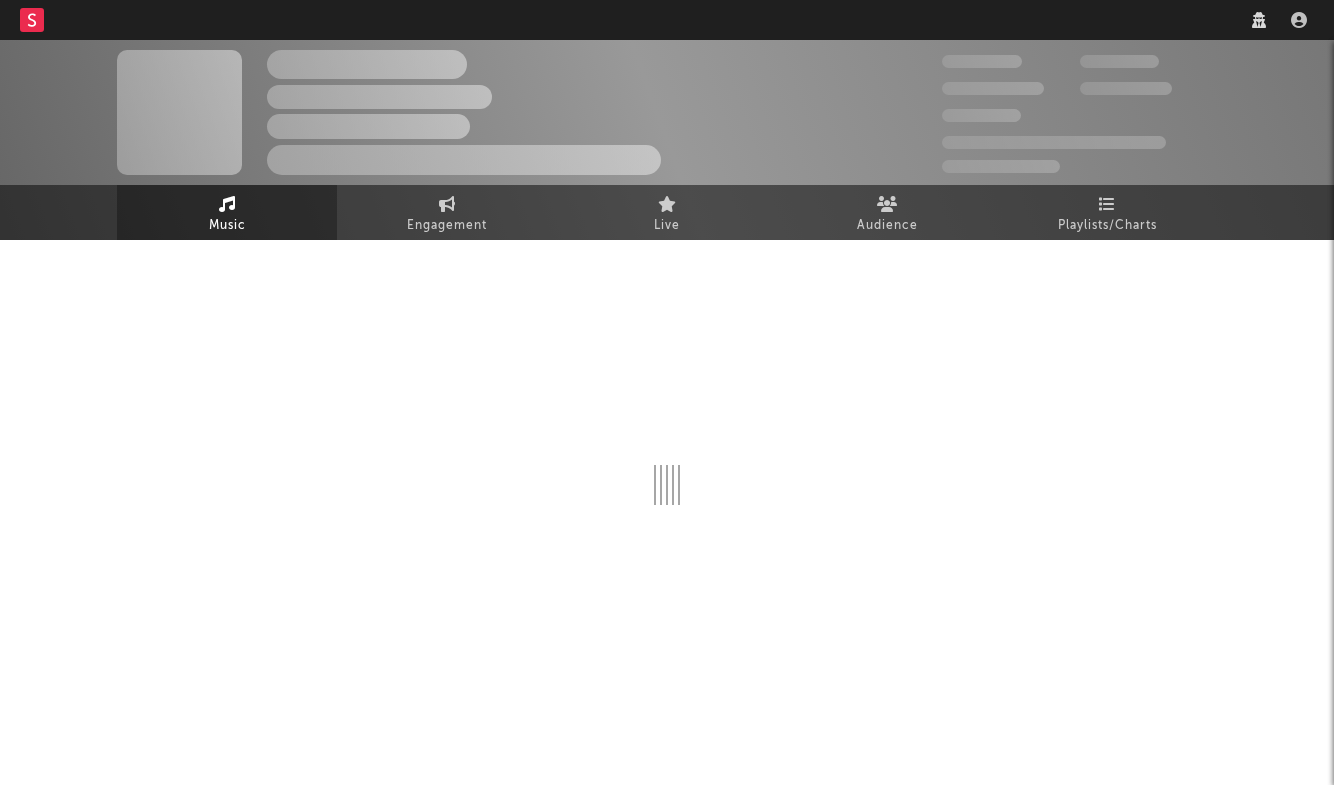 scroll, scrollTop: 0, scrollLeft: 0, axis: both 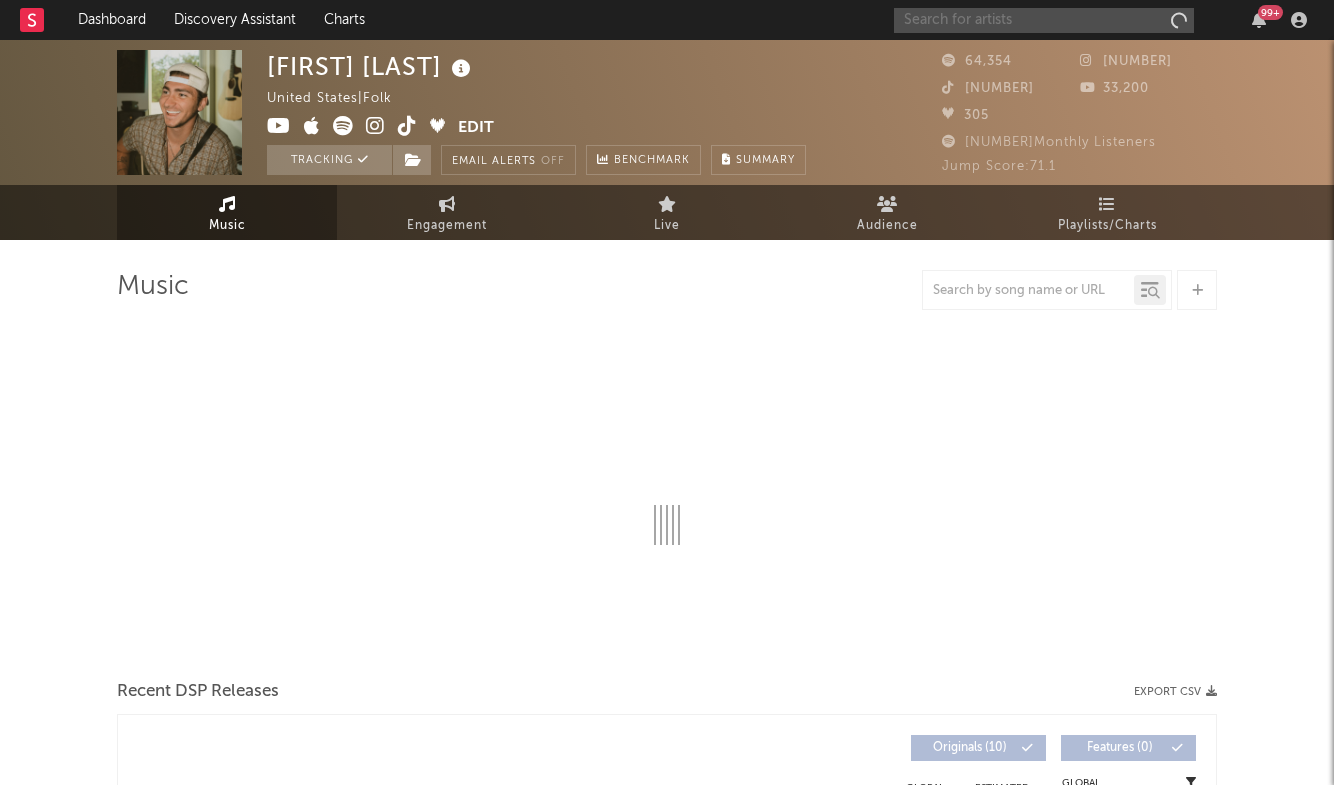 click at bounding box center (1044, 20) 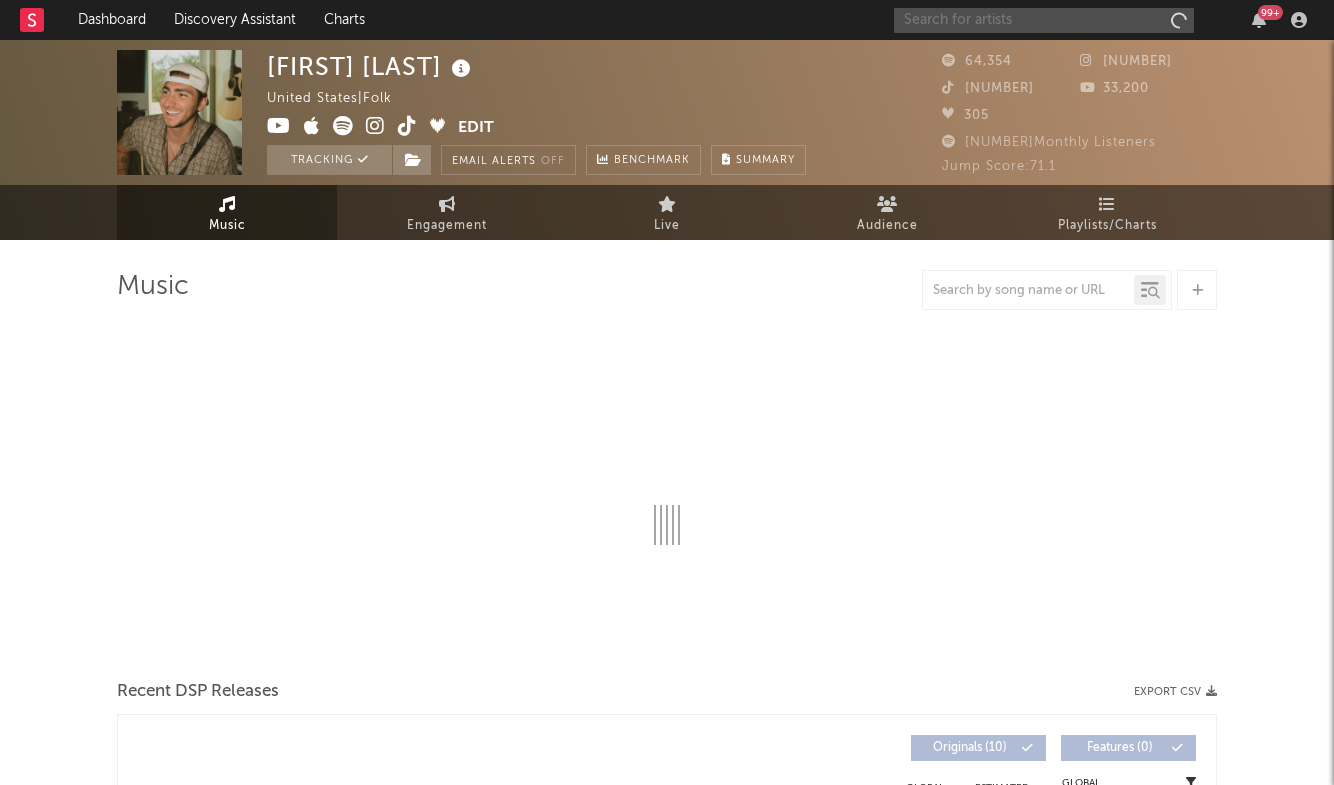 select on "6m" 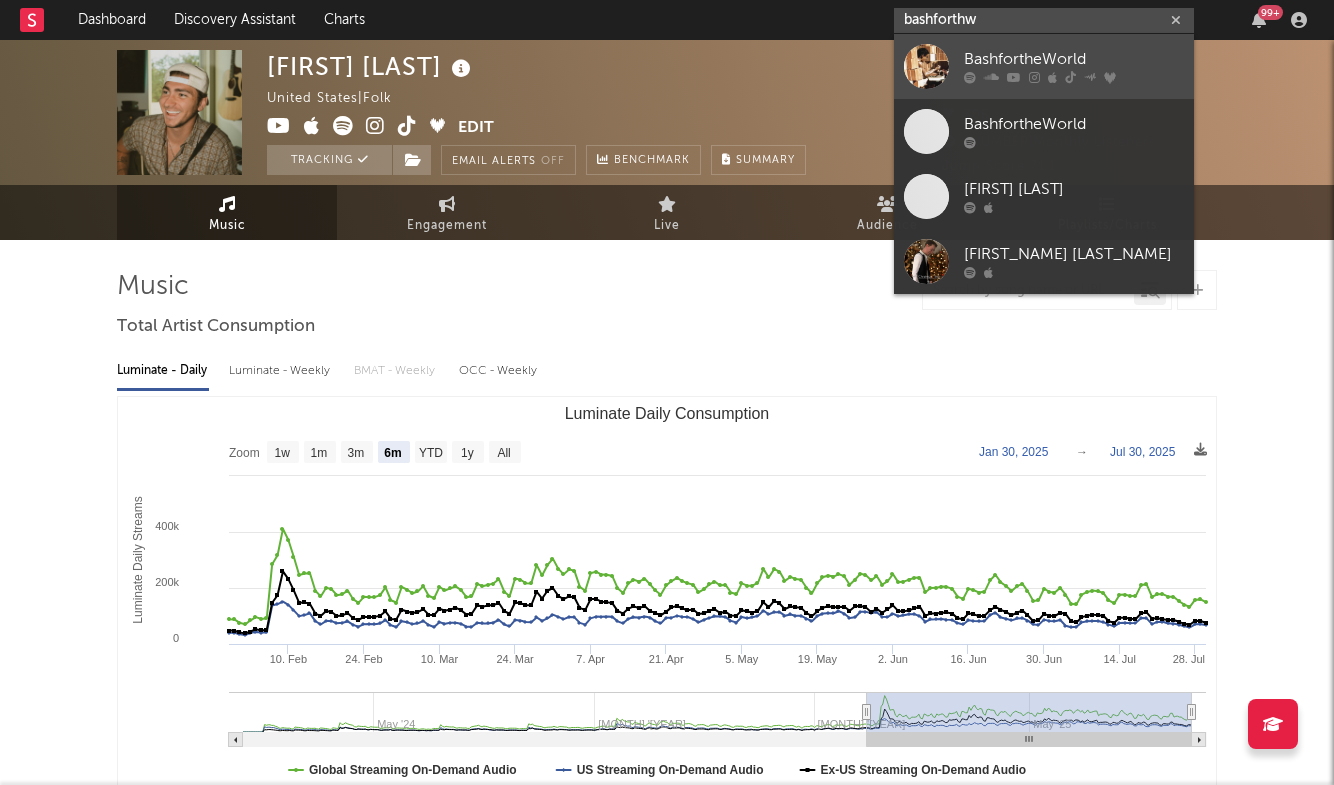 type on "bashforthw" 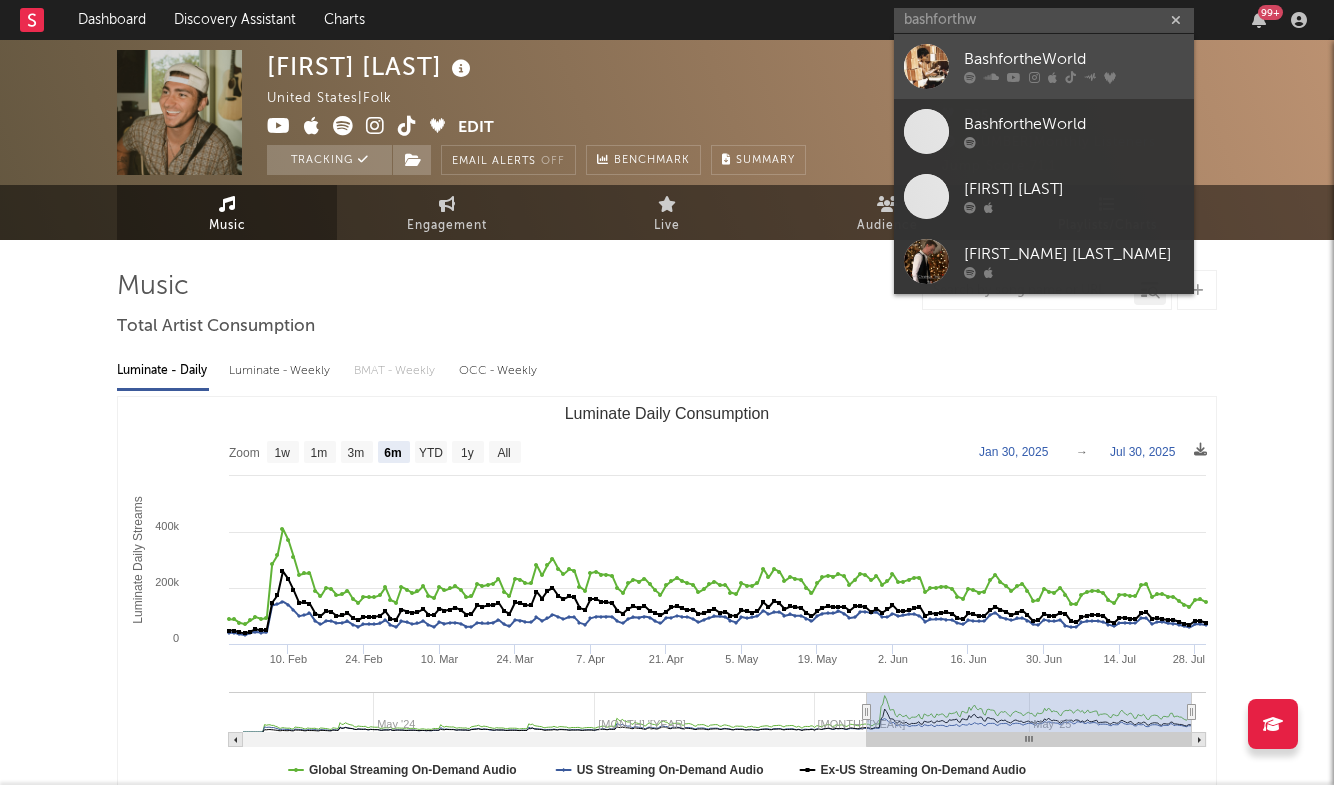 click on "BashfortheWorld" at bounding box center (1074, 60) 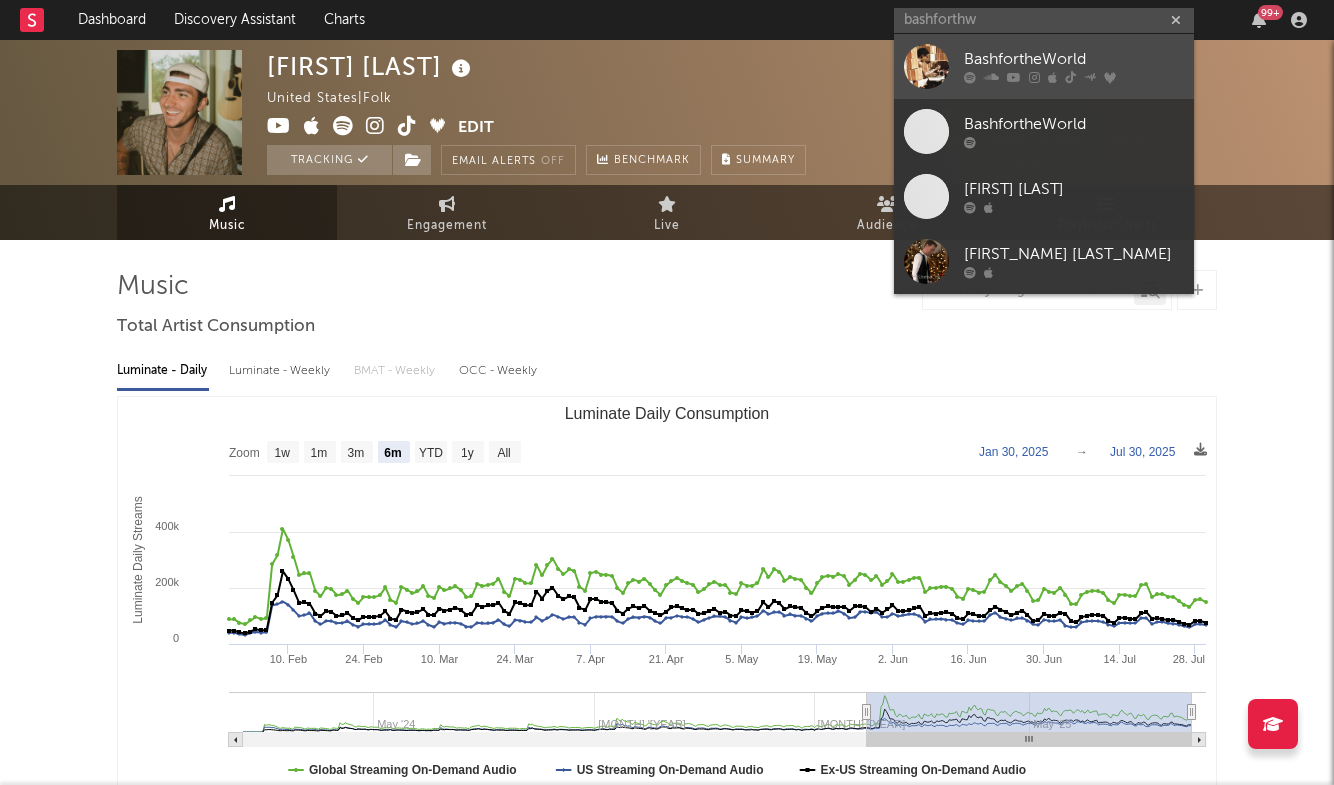 type 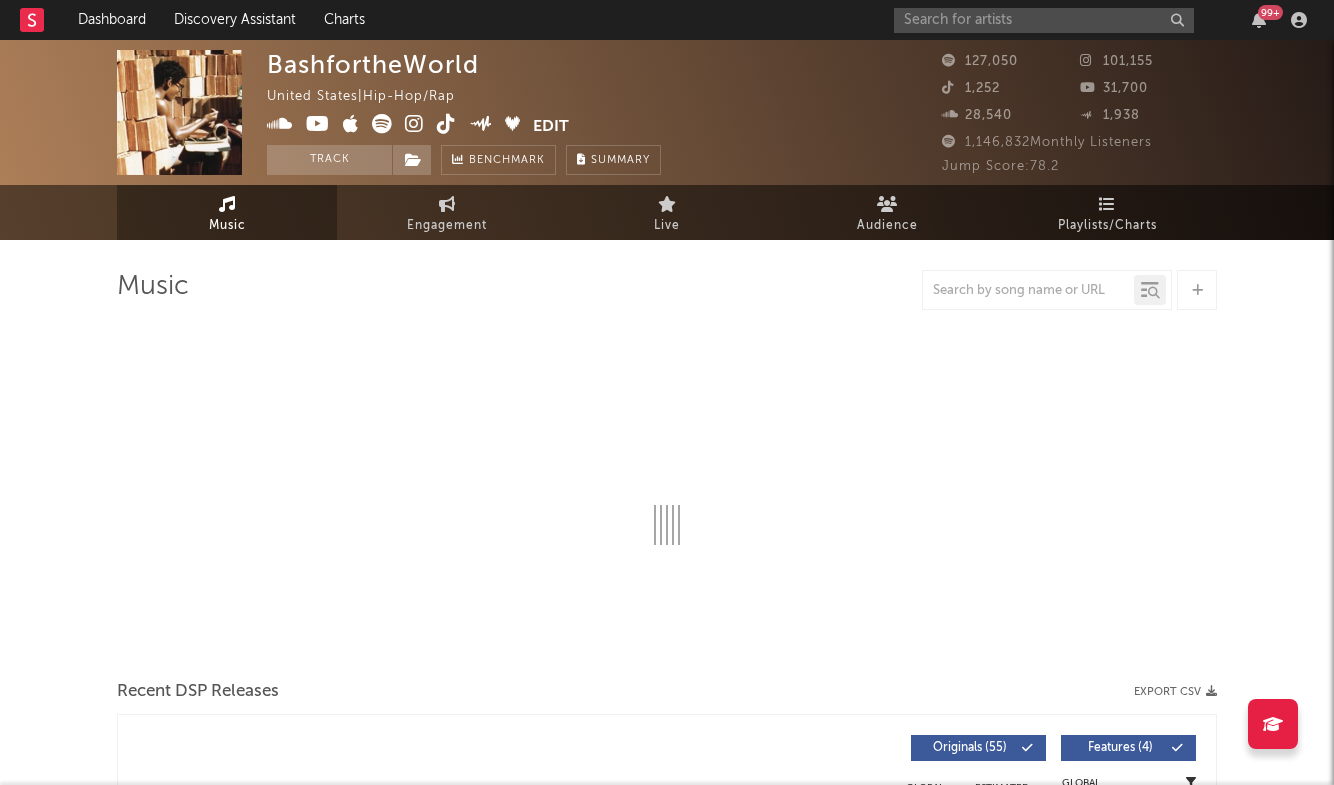 select on "6m" 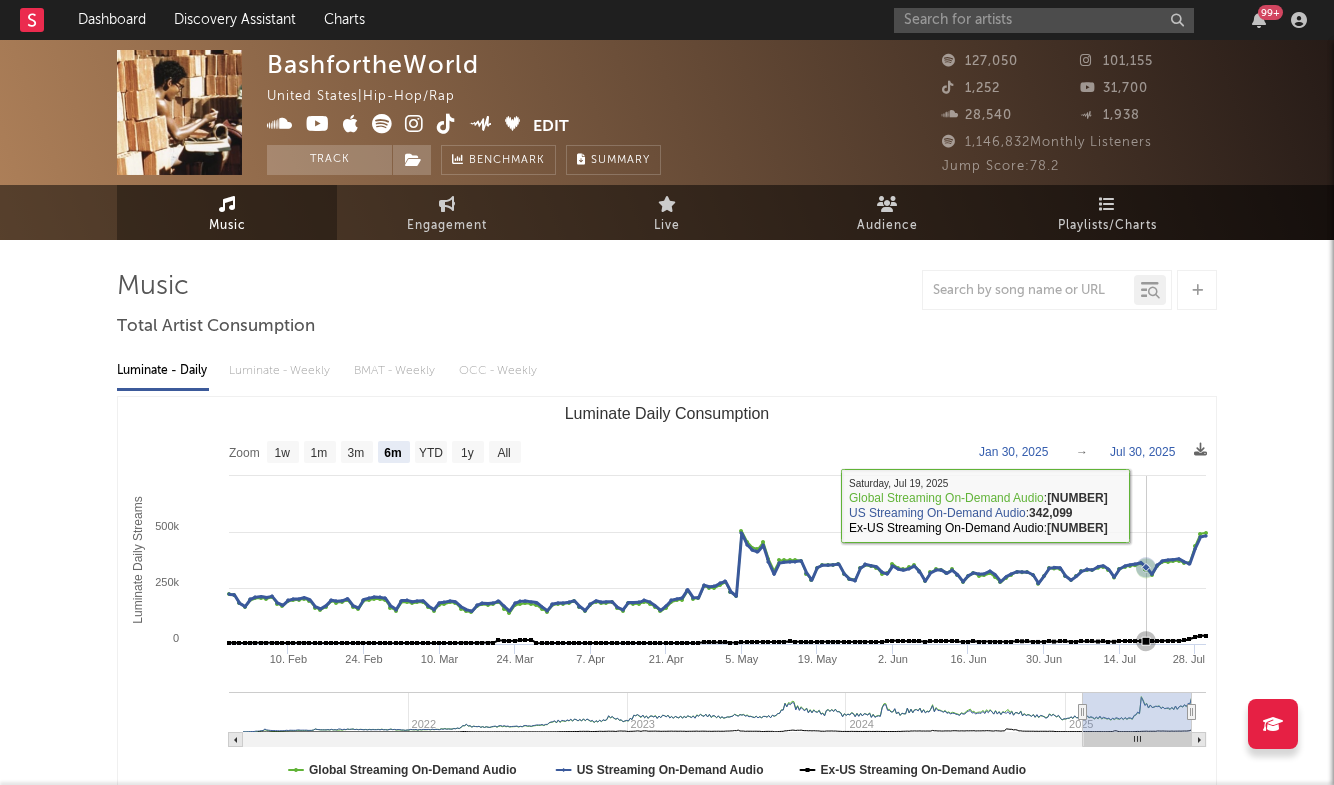 scroll, scrollTop: 3, scrollLeft: 0, axis: vertical 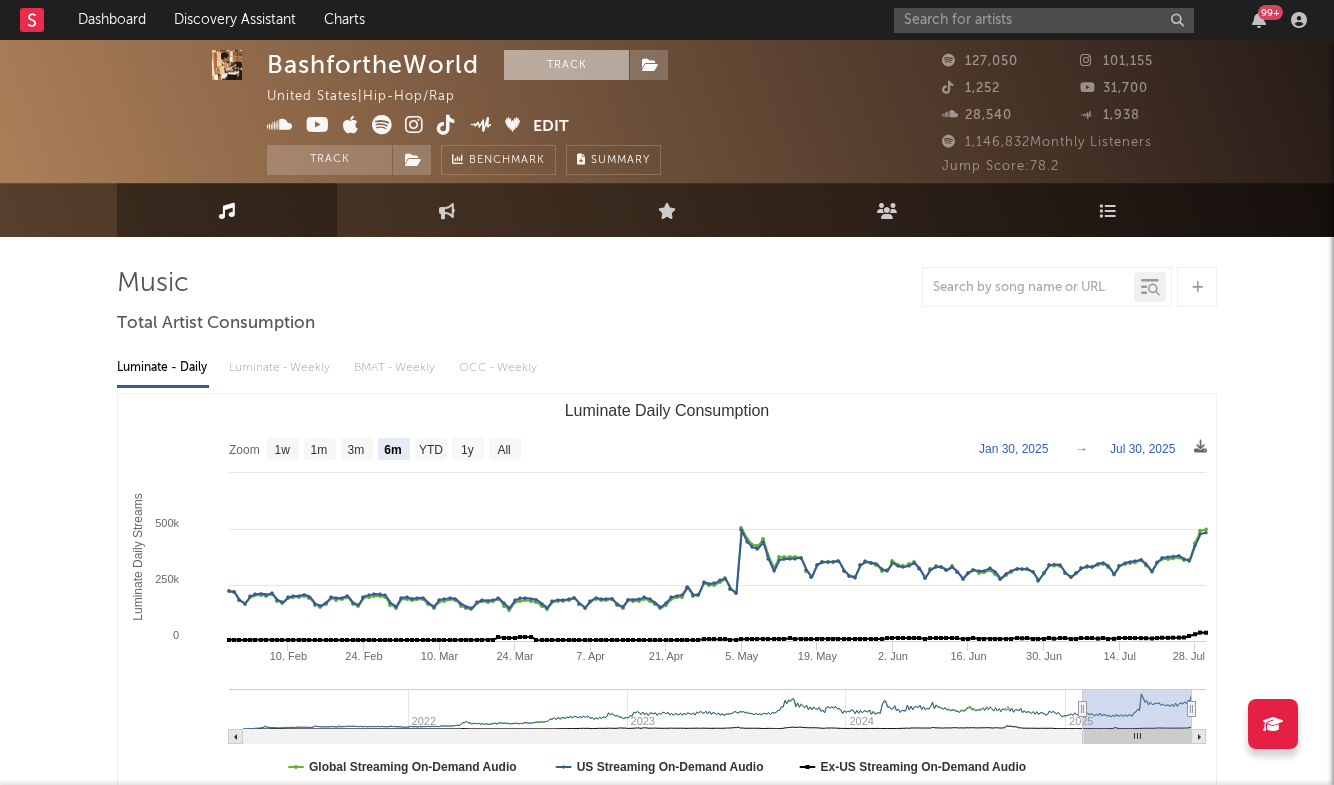 click on "Track" at bounding box center [566, 65] 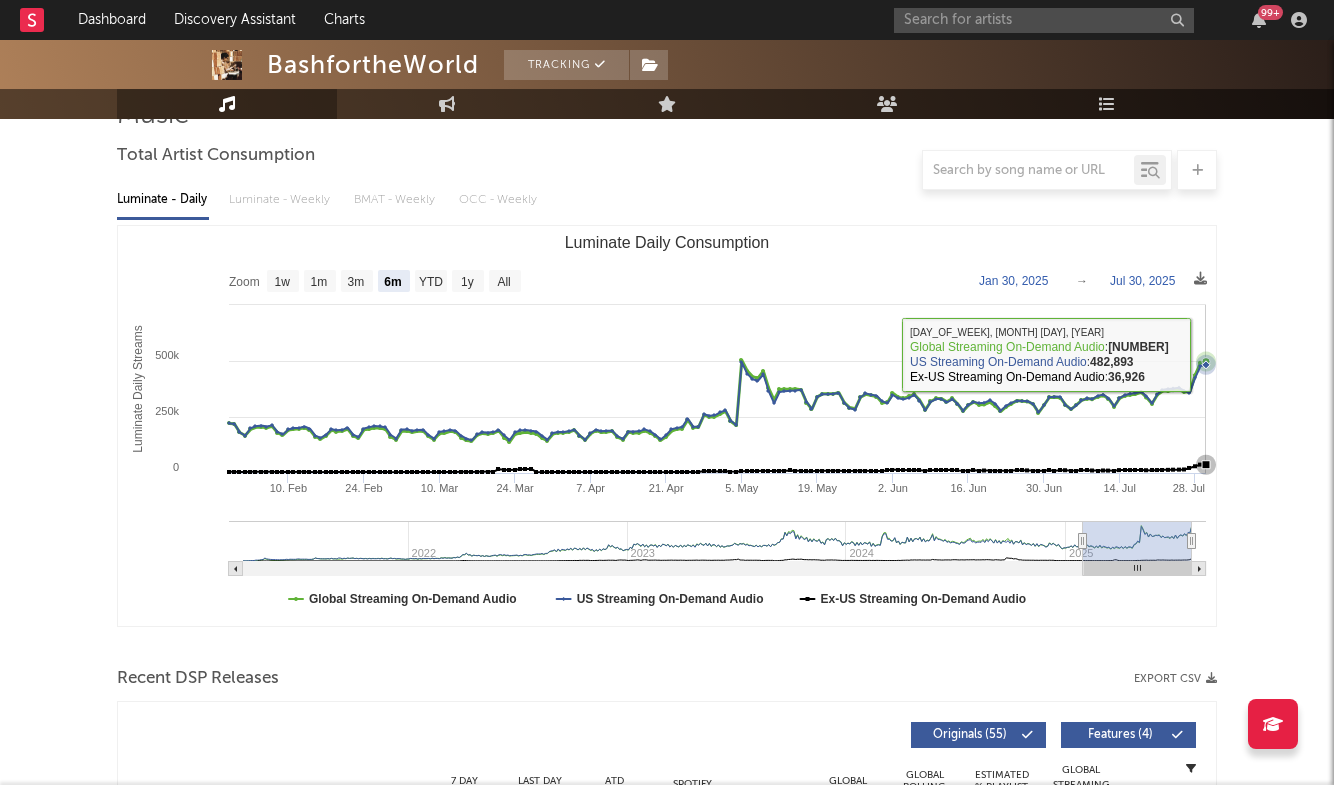 scroll, scrollTop: 187, scrollLeft: 0, axis: vertical 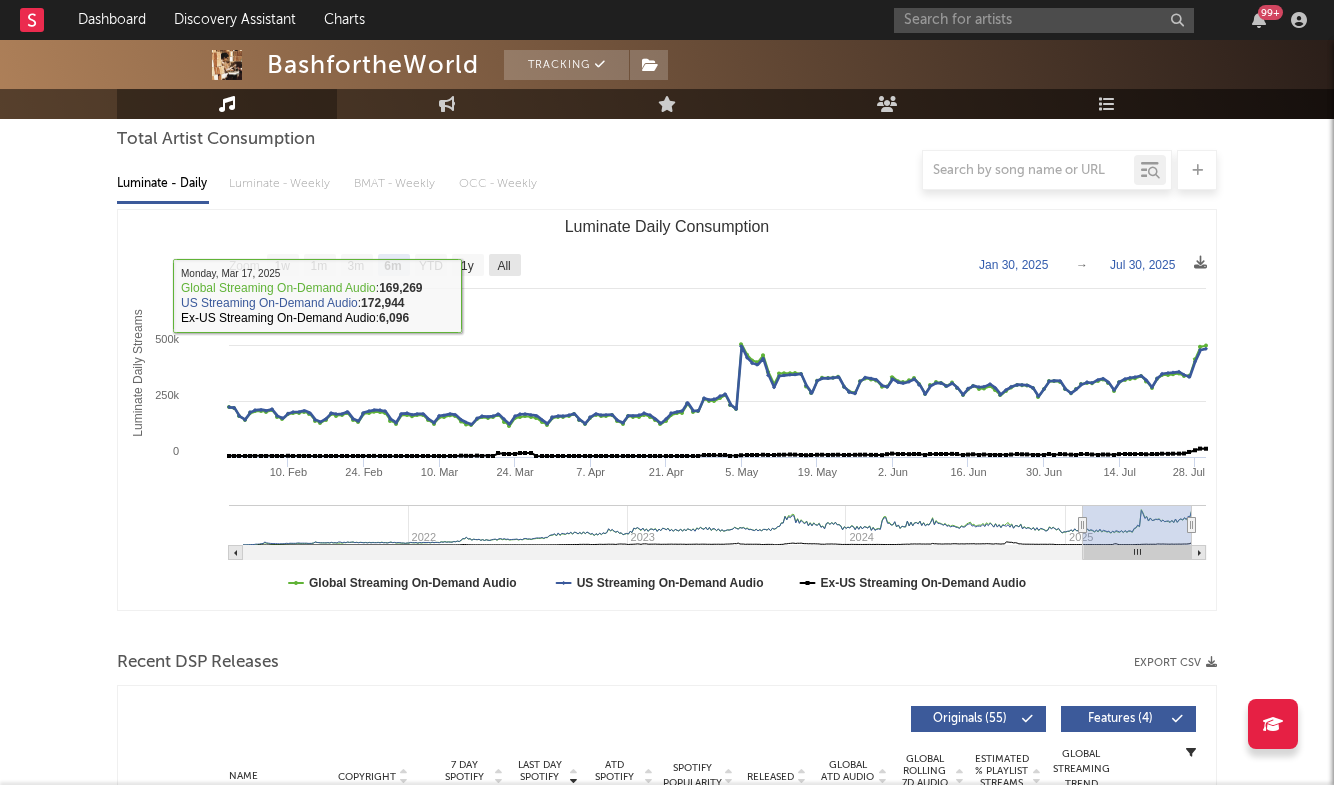 click 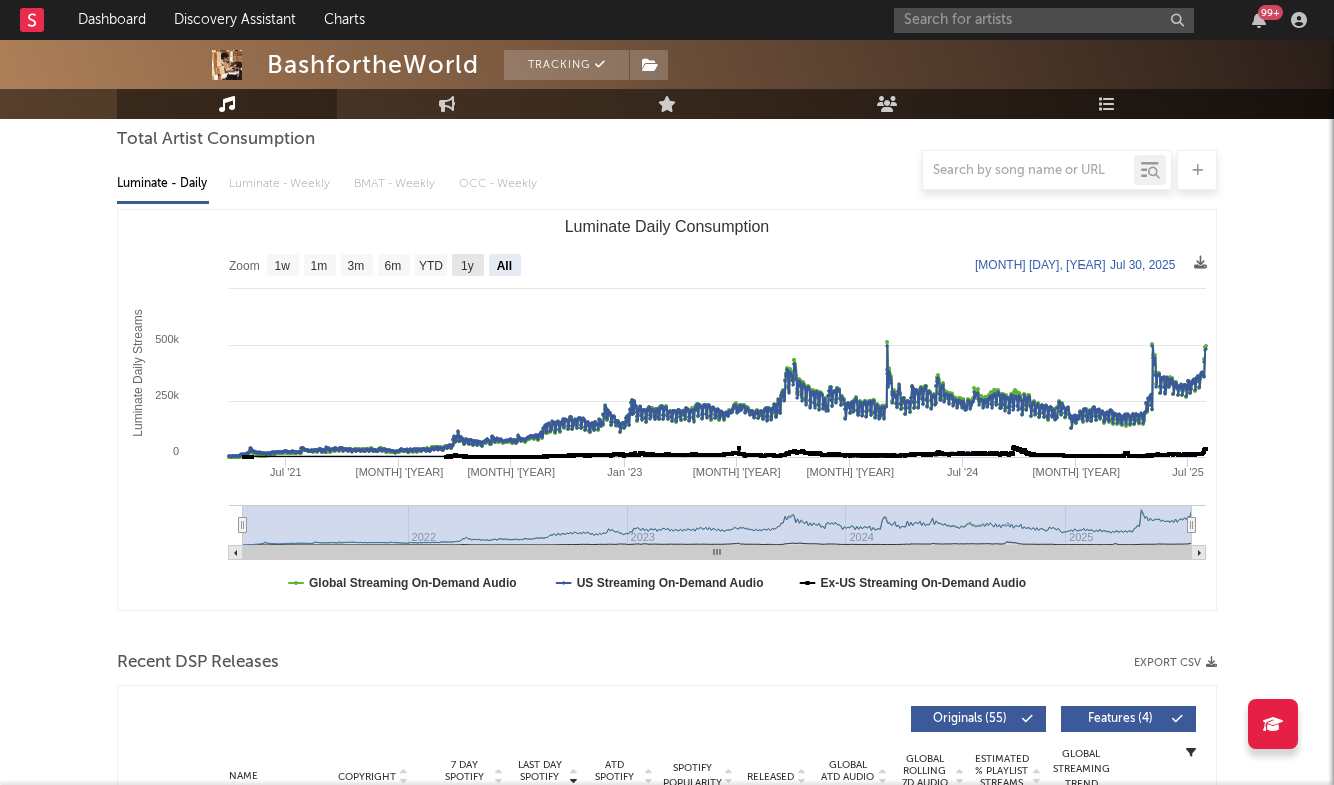 click on "1y" 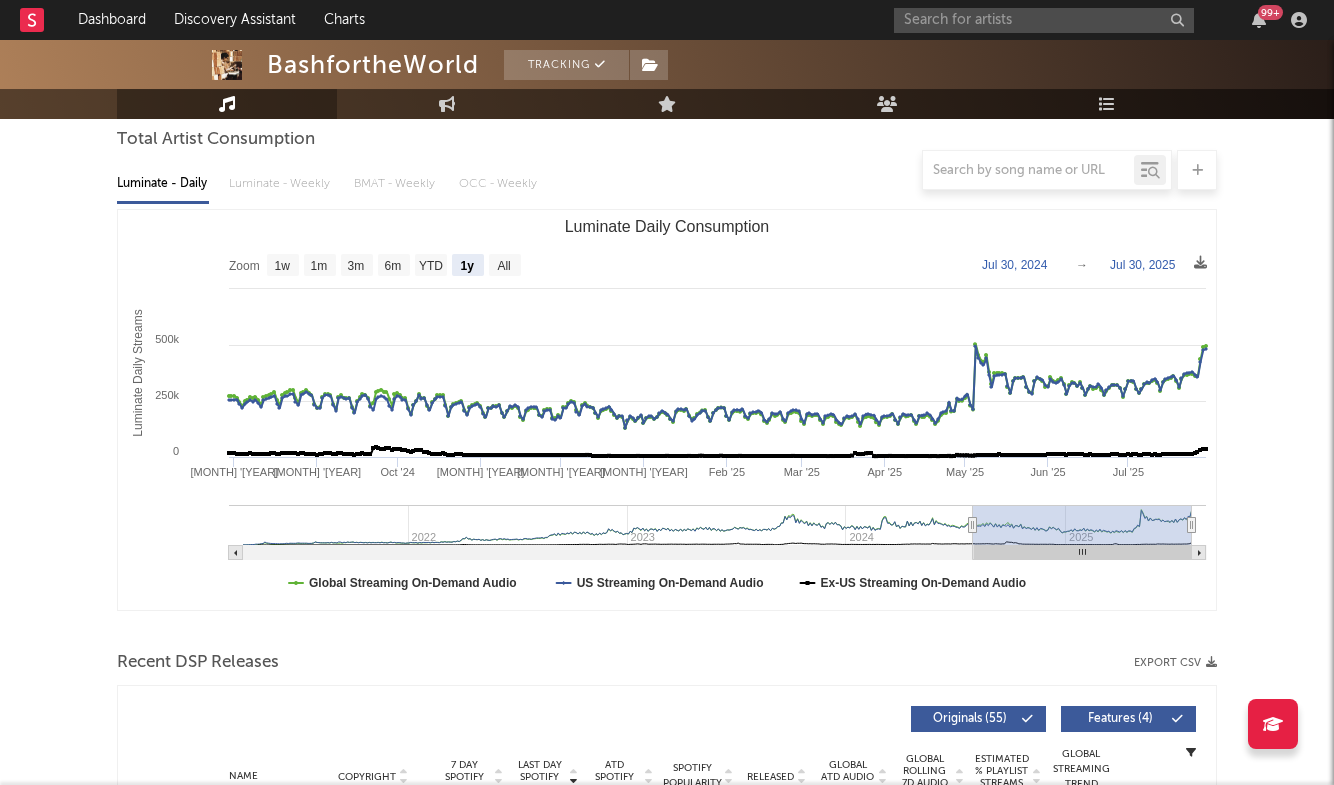 type on "[YEAR]-[MONTH]-[DAY]" 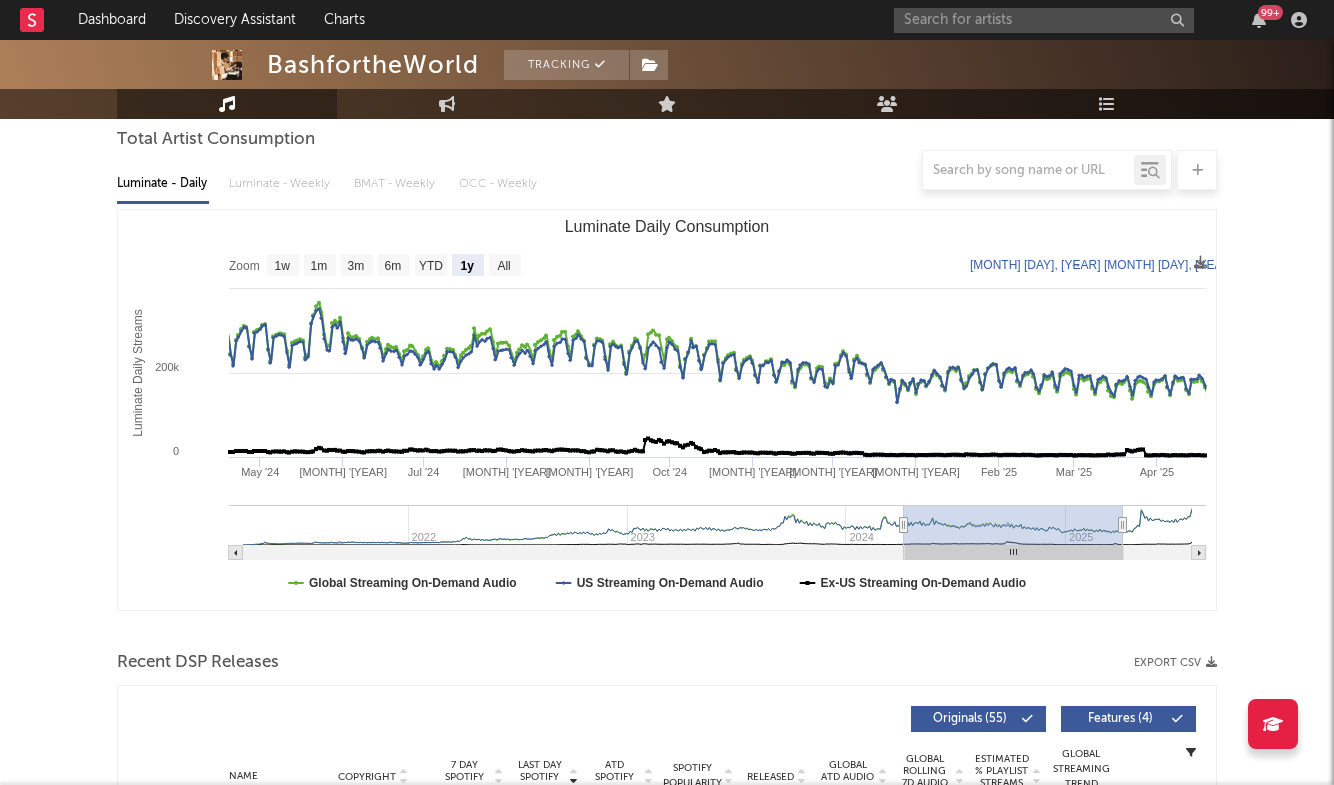 type on "[YEAR]-[MONTH]-[DAY]" 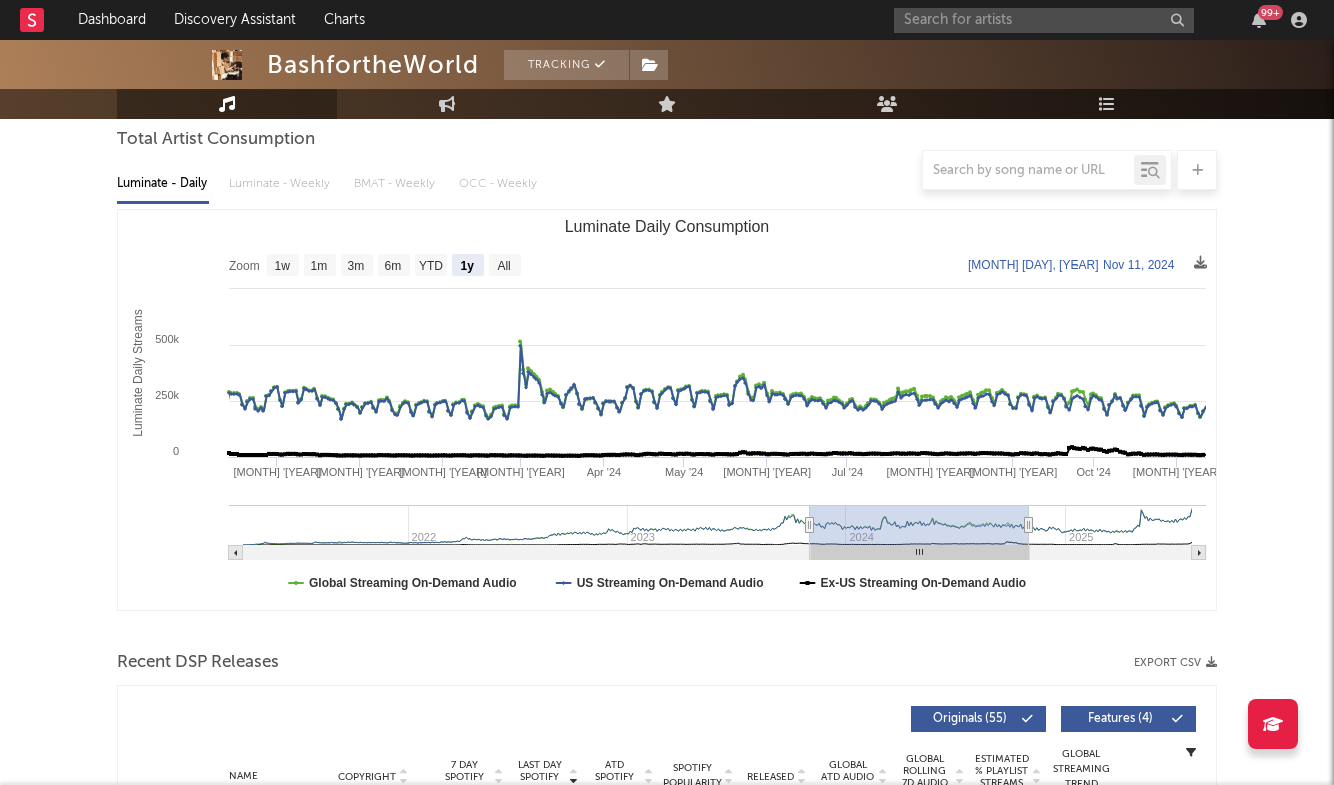 type on "2023-09-12" 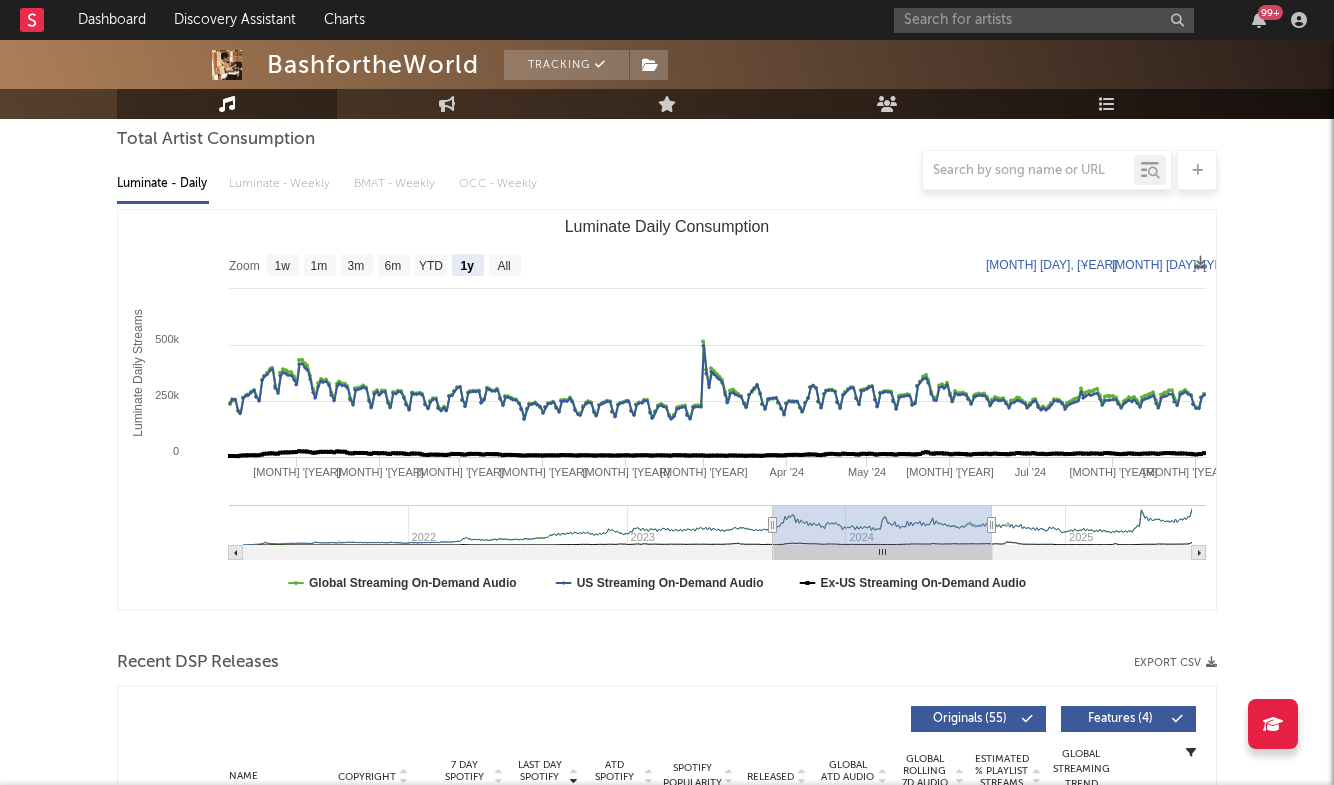 type on "[YEAR]-[MONTH]-[DAY]" 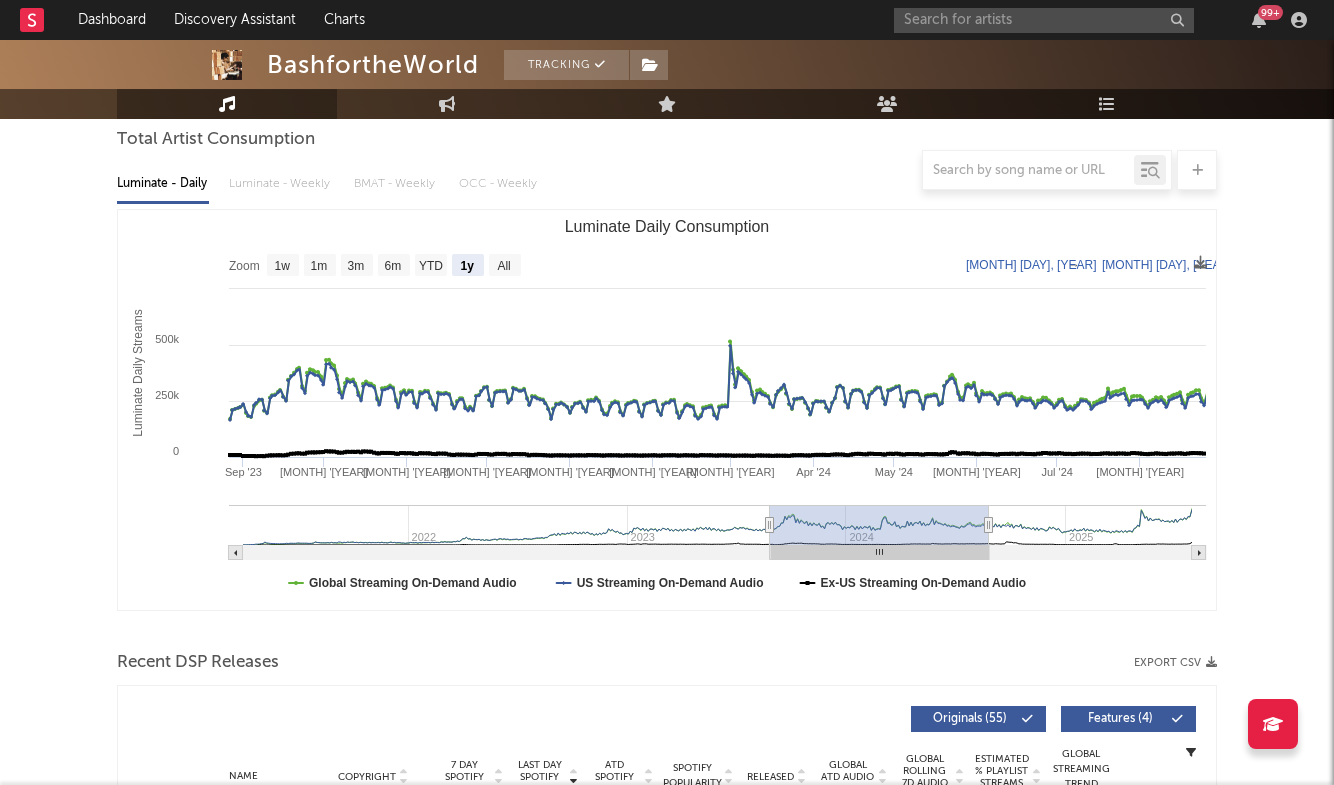 type on "2023-08-28" 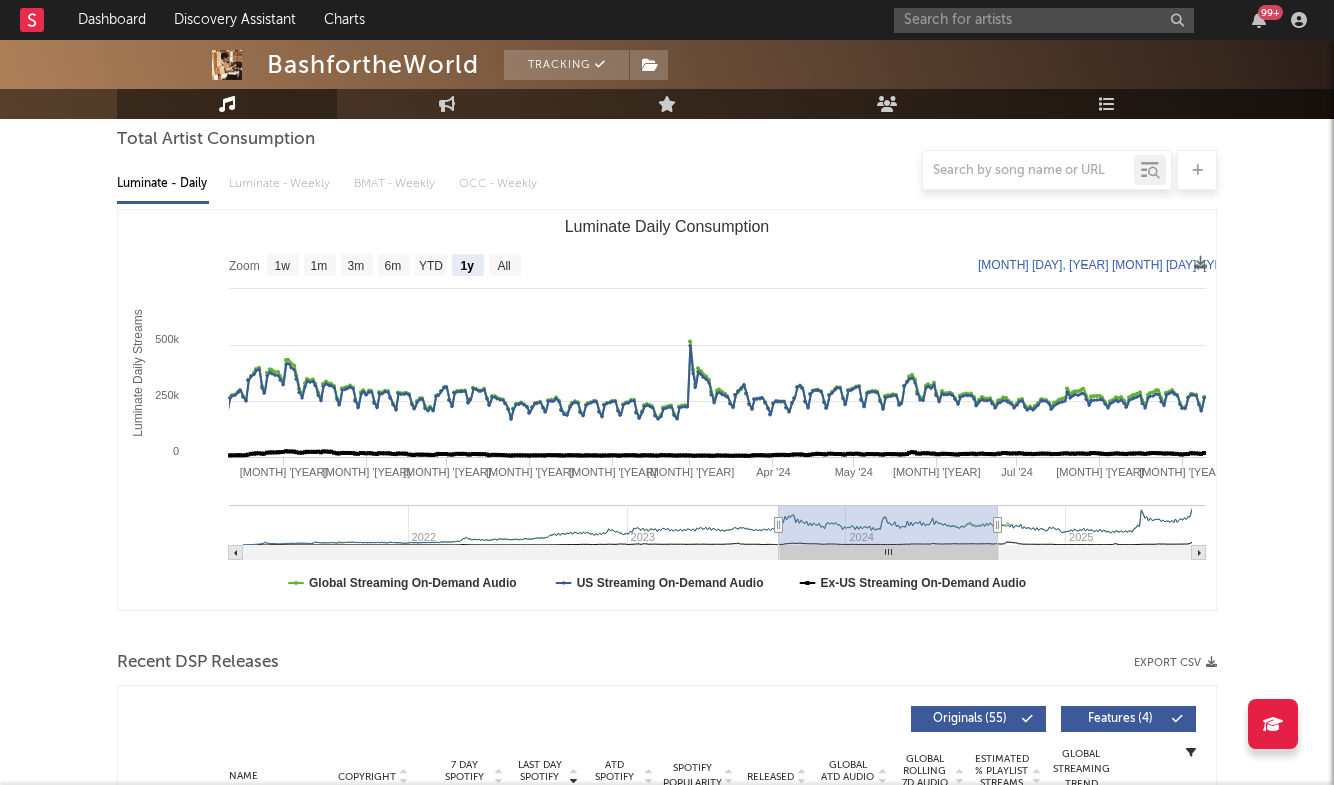 type on "[YEAR]-[MONTH]-[DAY]" 